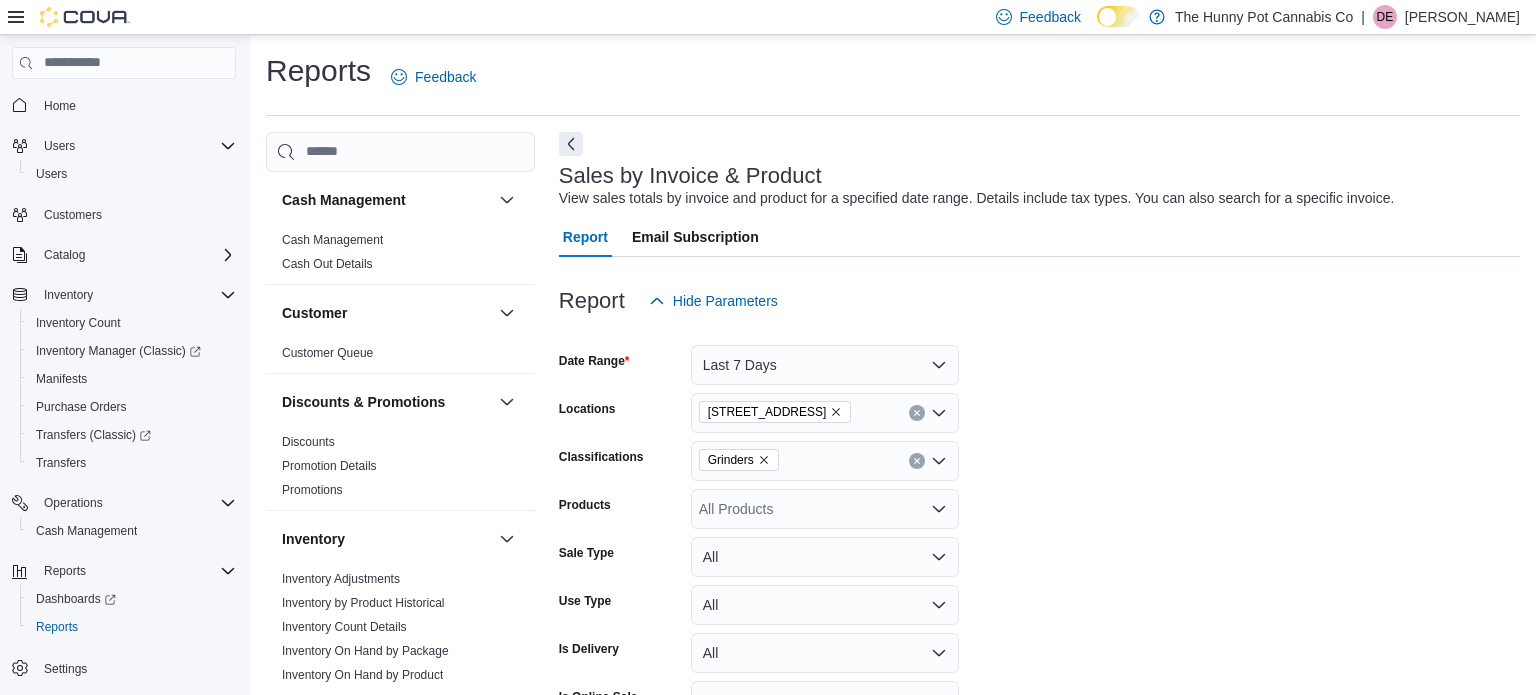 scroll, scrollTop: 749, scrollLeft: 0, axis: vertical 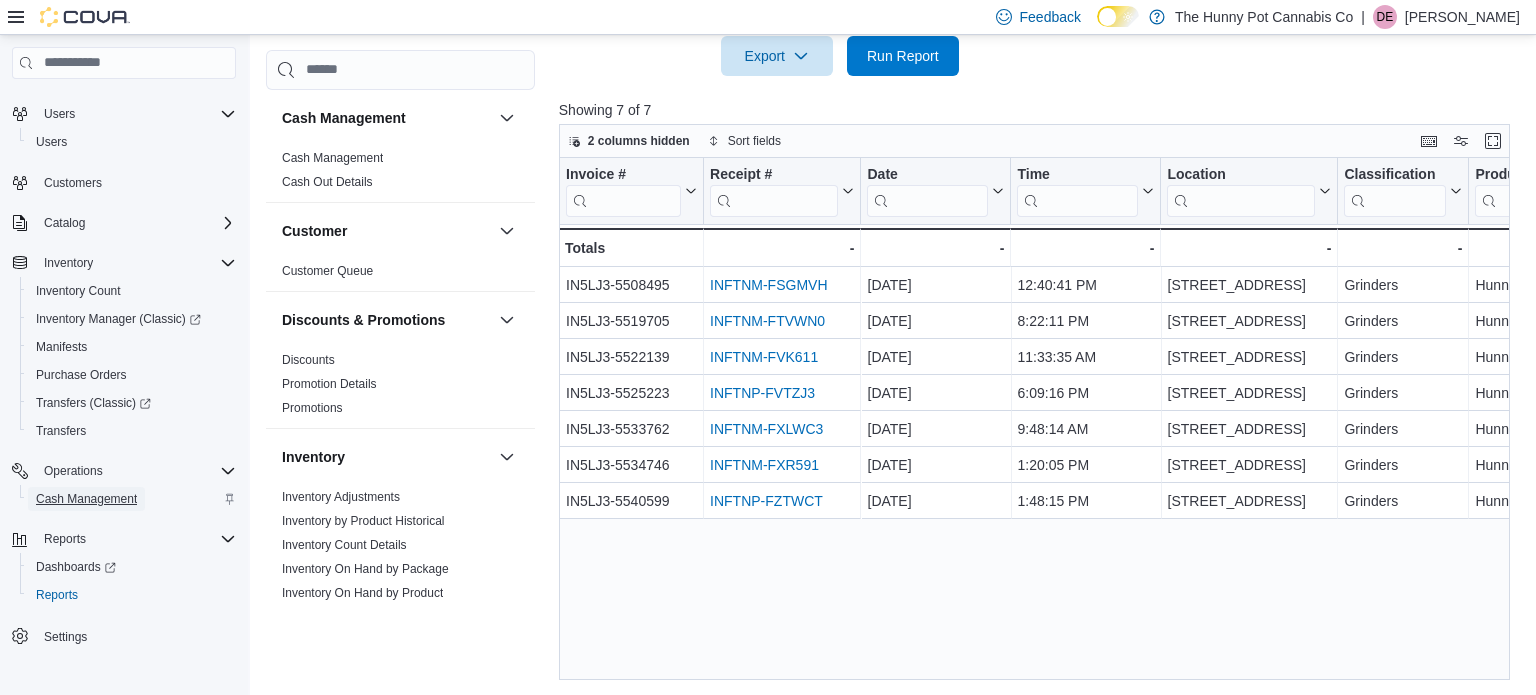 click on "Cash Management" at bounding box center (86, 499) 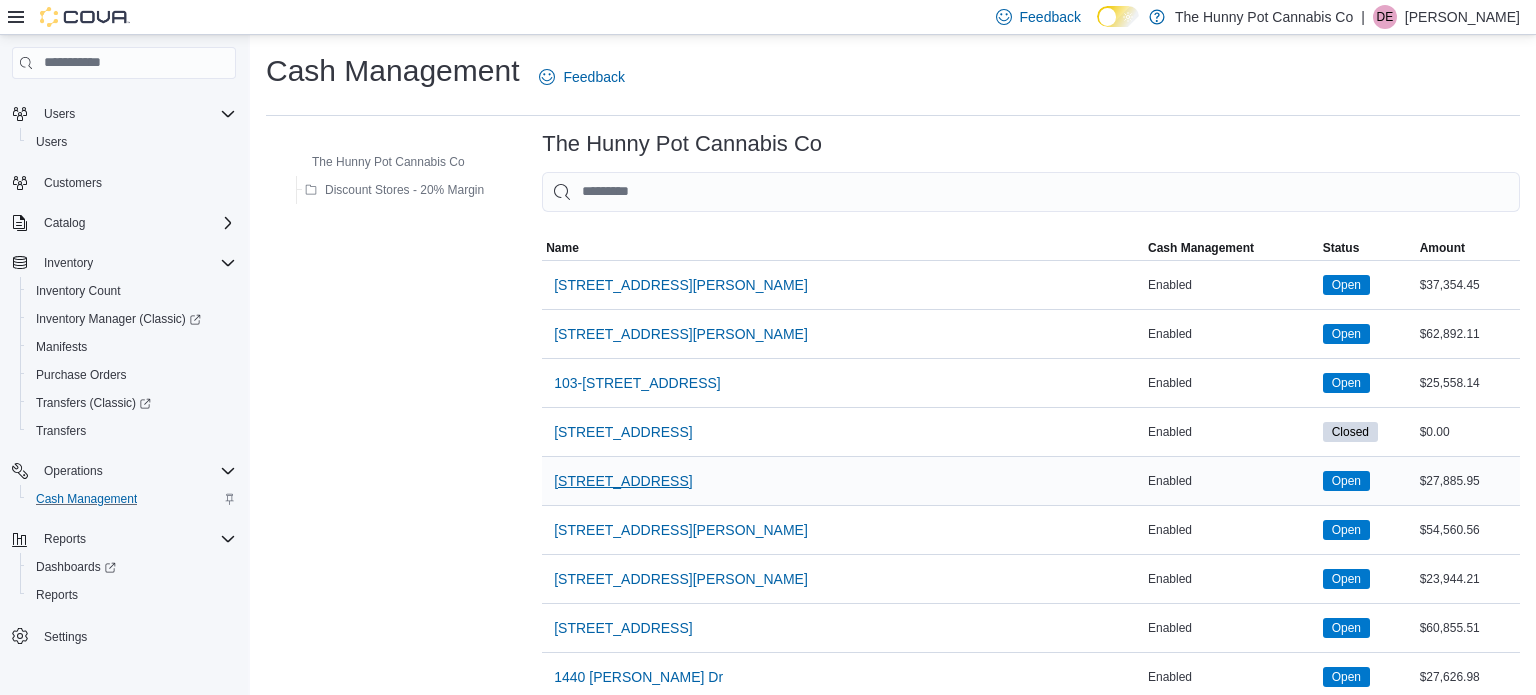 scroll, scrollTop: 1582, scrollLeft: 0, axis: vertical 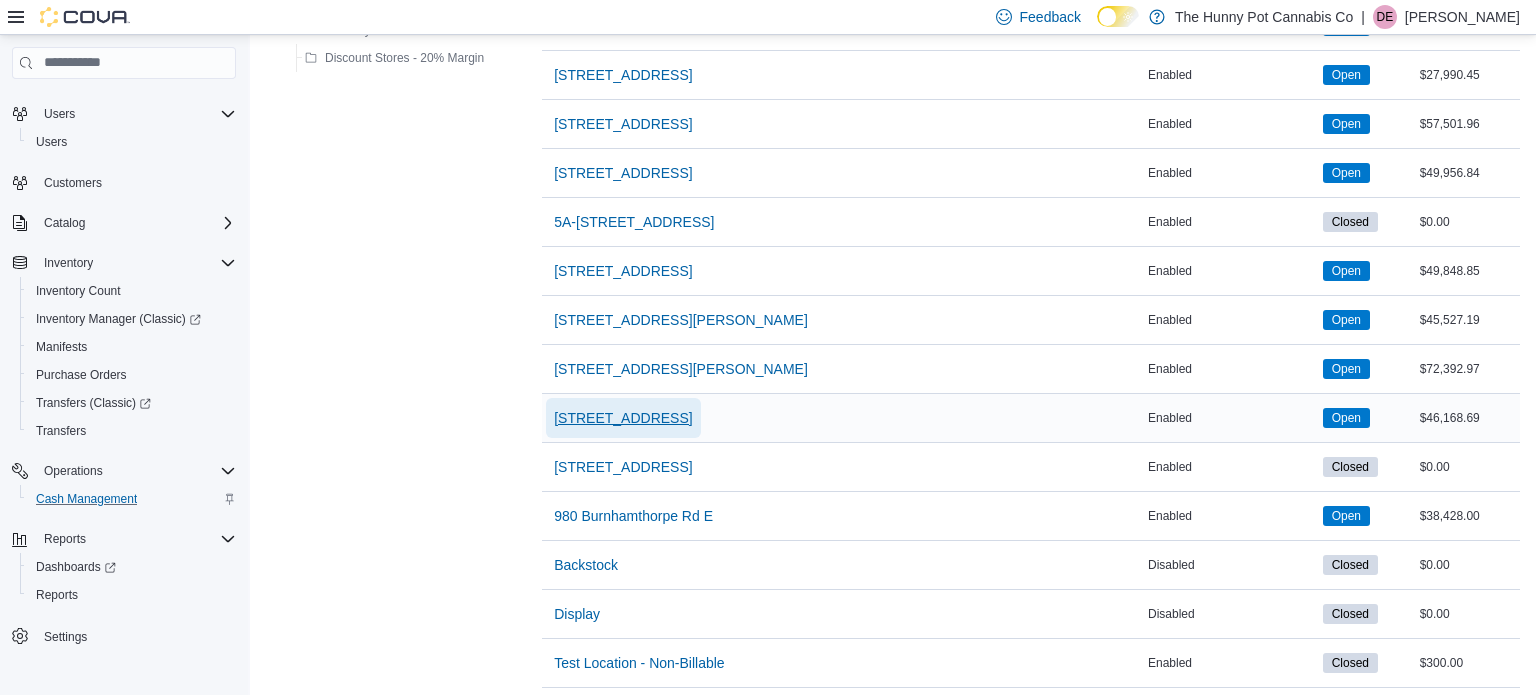 click on "[STREET_ADDRESS]" at bounding box center [623, 418] 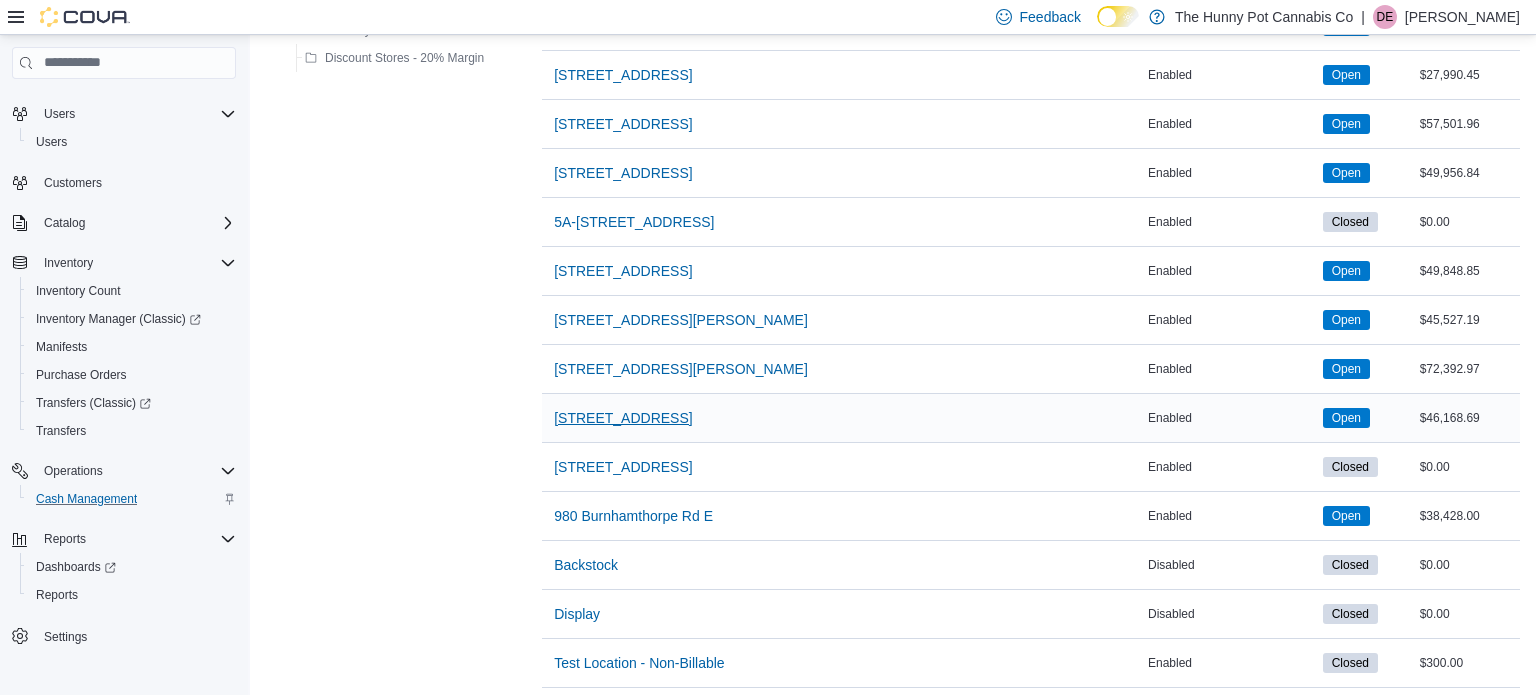 scroll, scrollTop: 0, scrollLeft: 0, axis: both 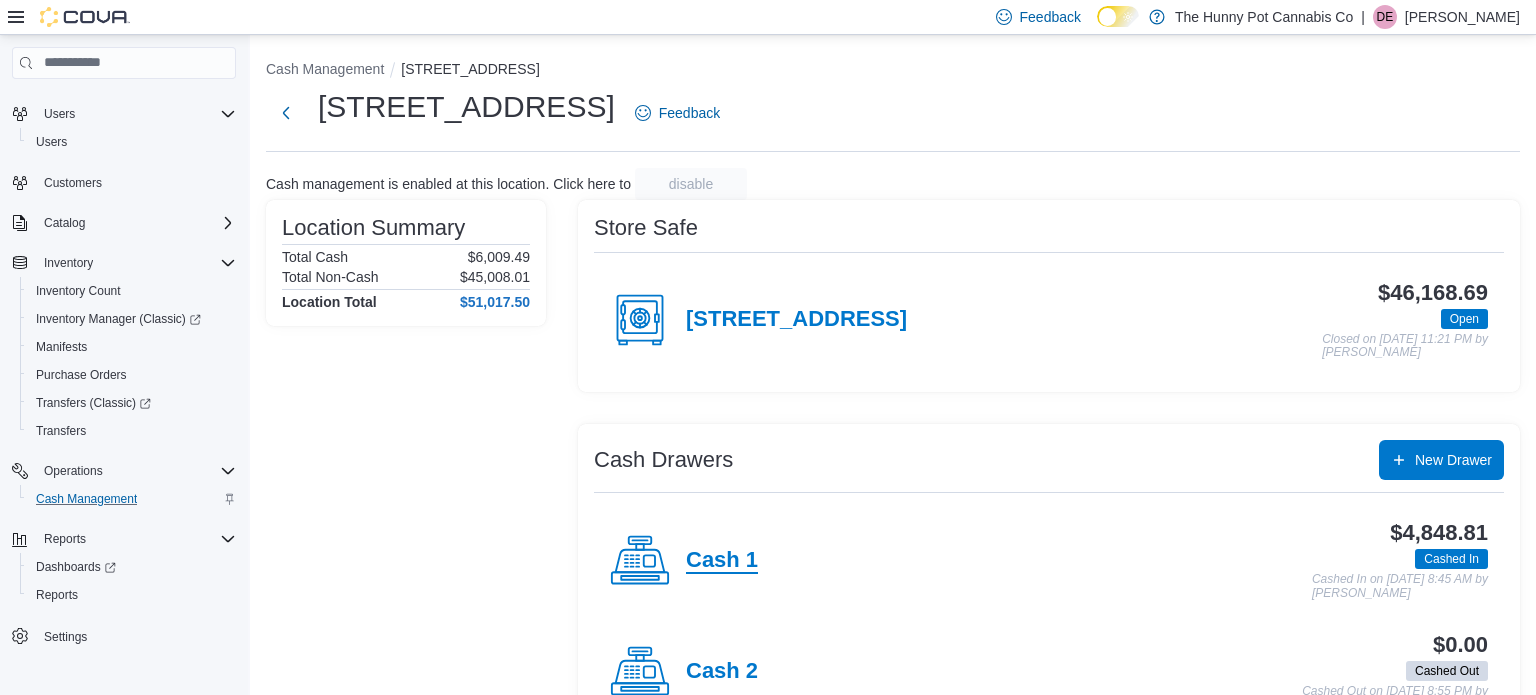 click on "Cash 1" at bounding box center [722, 561] 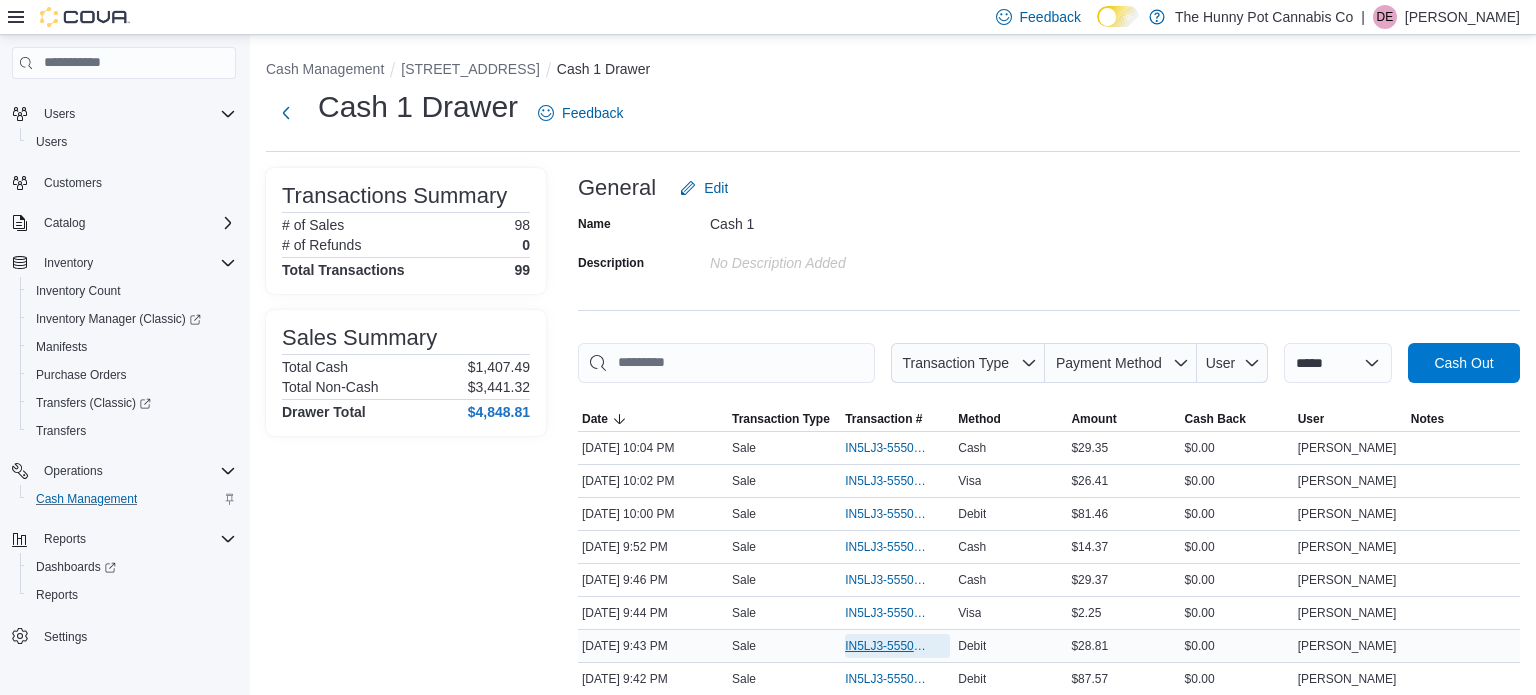 click on "IN5LJ3-5550336" at bounding box center [887, 646] 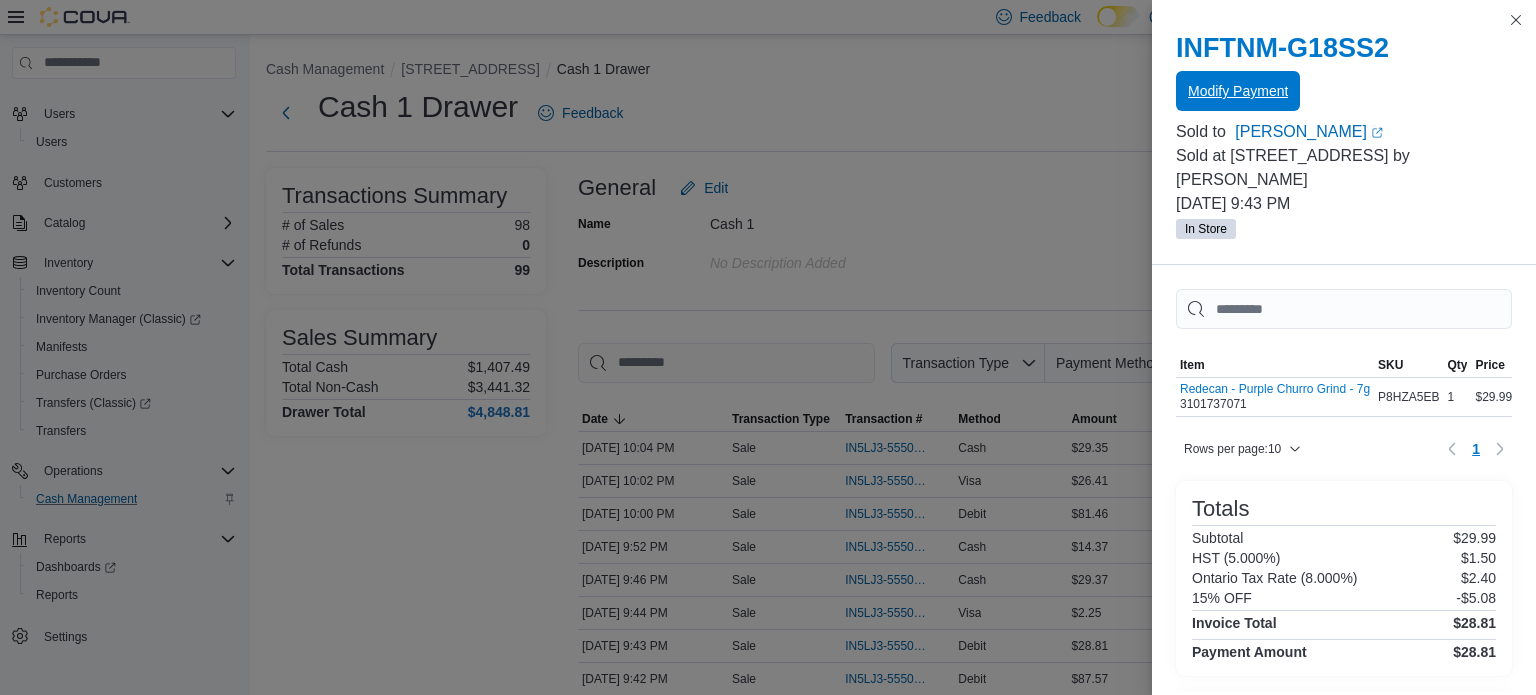click on "Modify Payment" at bounding box center [1238, 91] 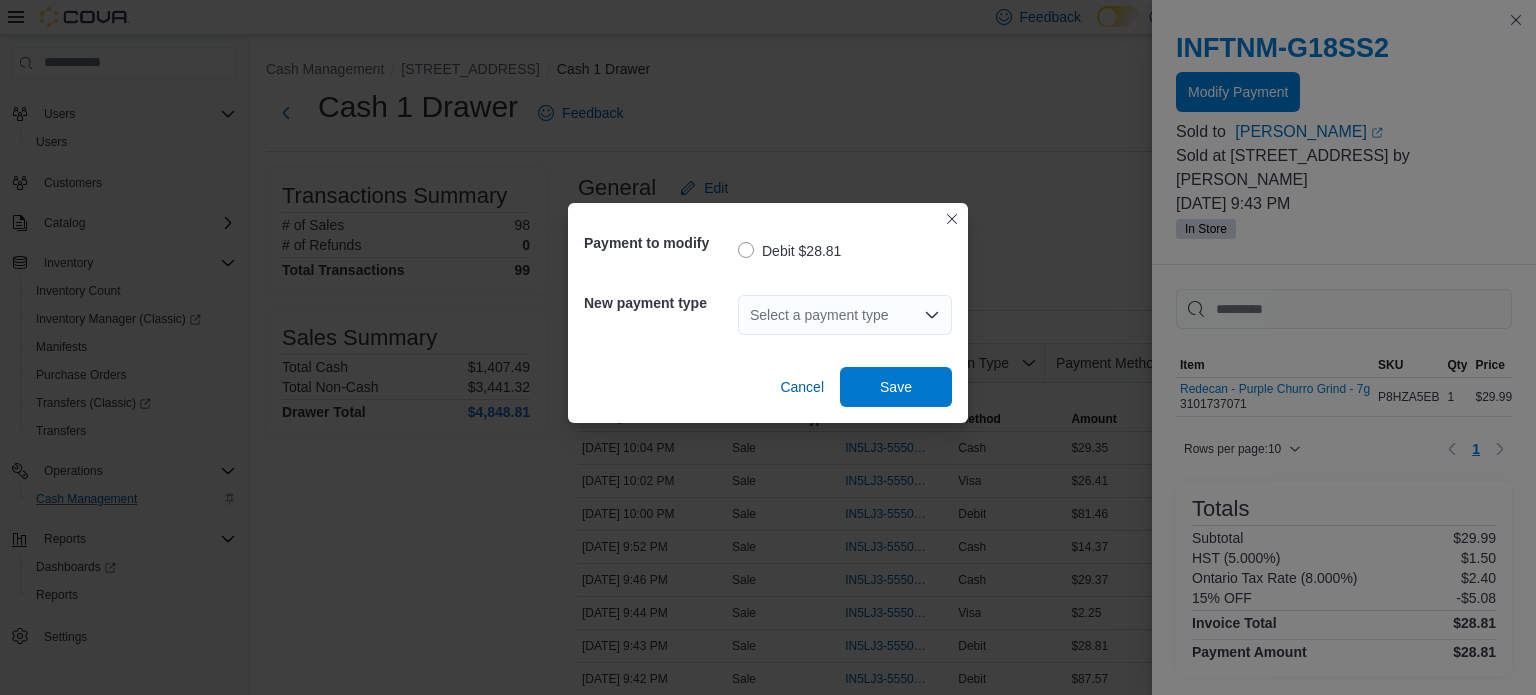 click on "Select a payment type" at bounding box center (845, 315) 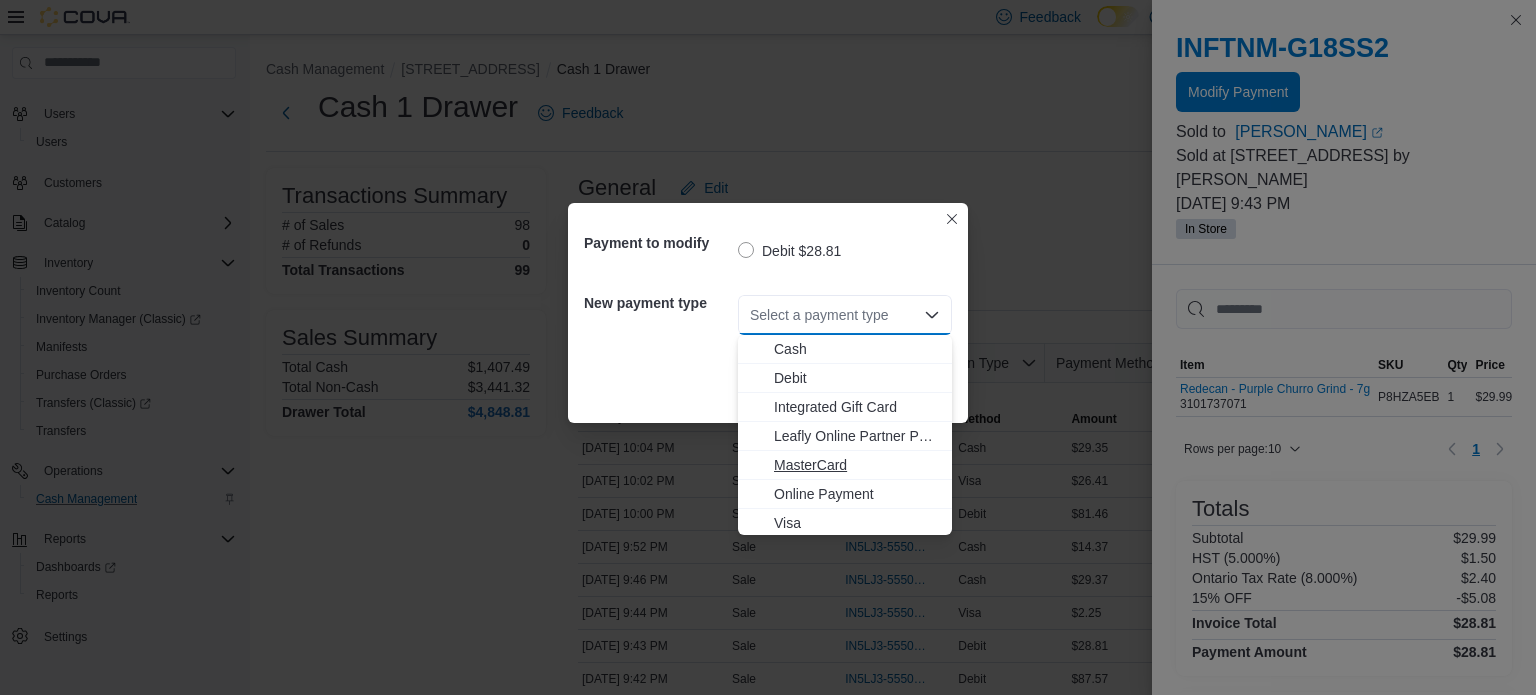 click on "MasterCard" at bounding box center (857, 465) 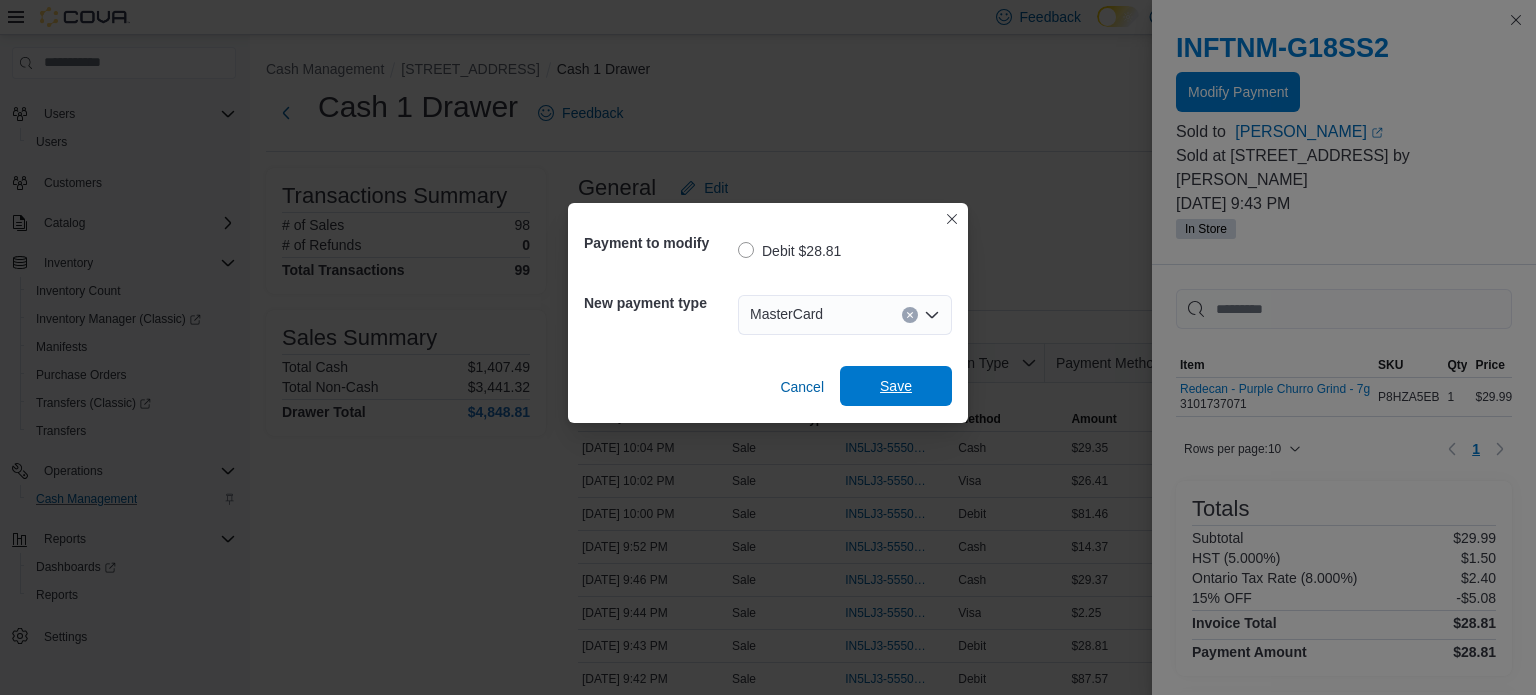 click on "Save" at bounding box center [896, 386] 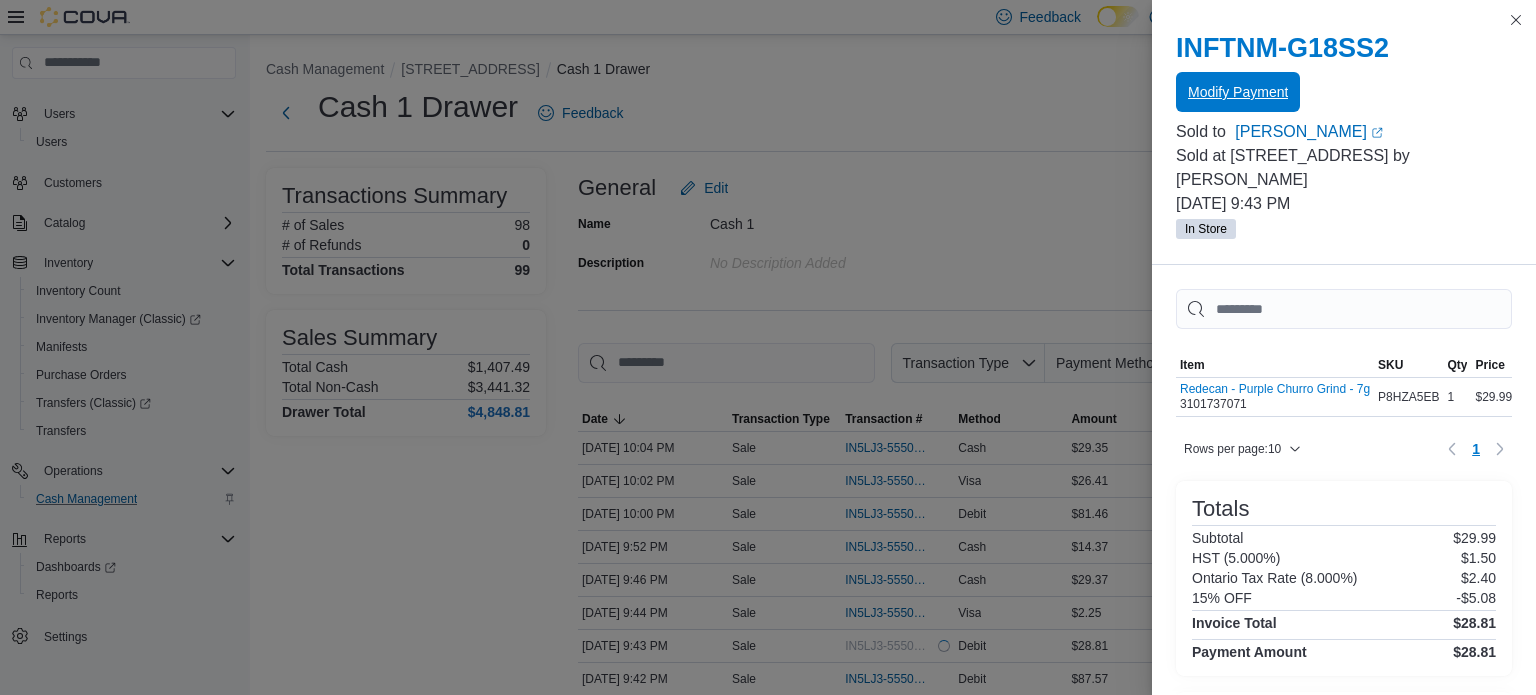 scroll, scrollTop: 0, scrollLeft: 0, axis: both 